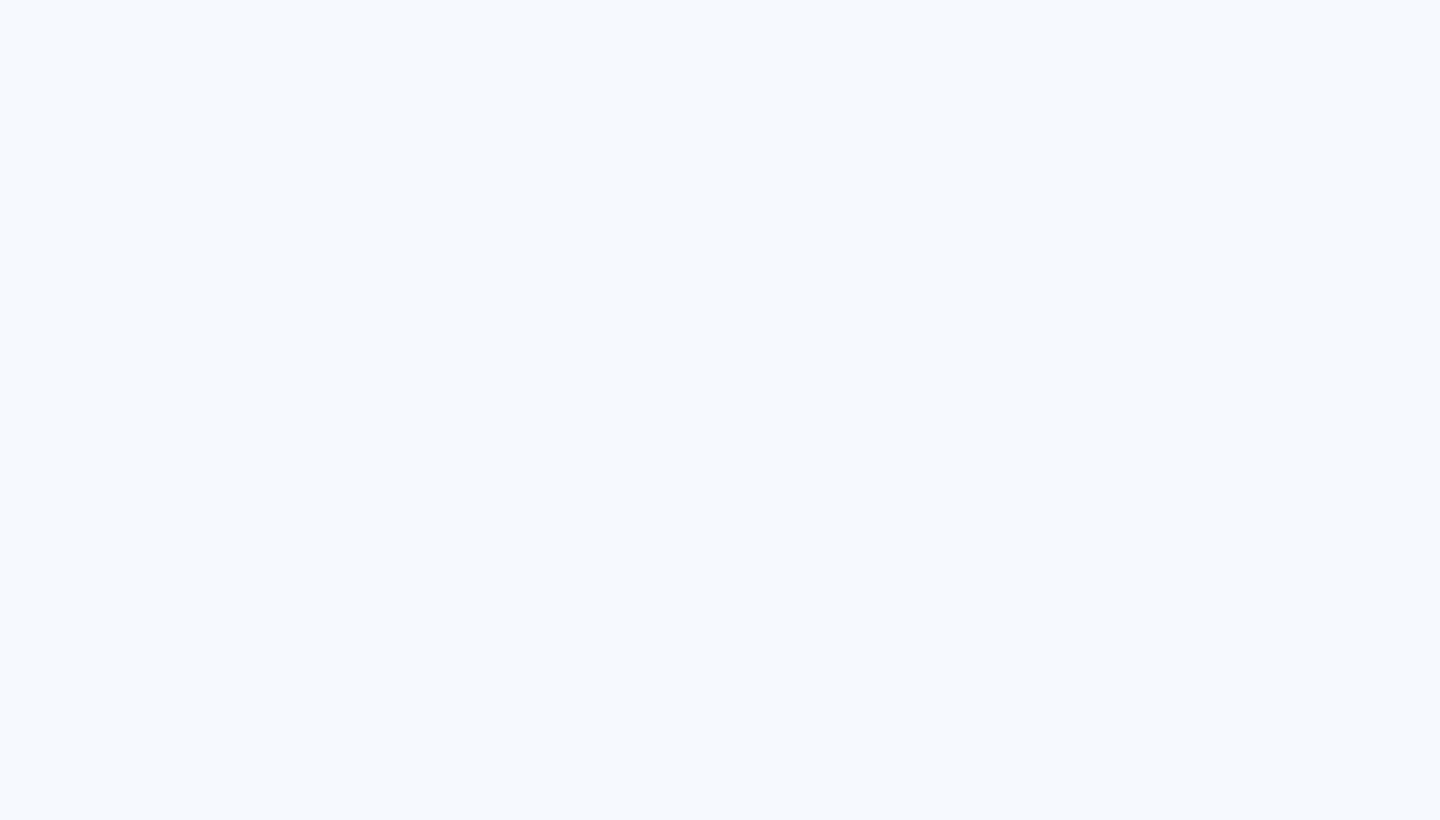 scroll, scrollTop: 0, scrollLeft: 0, axis: both 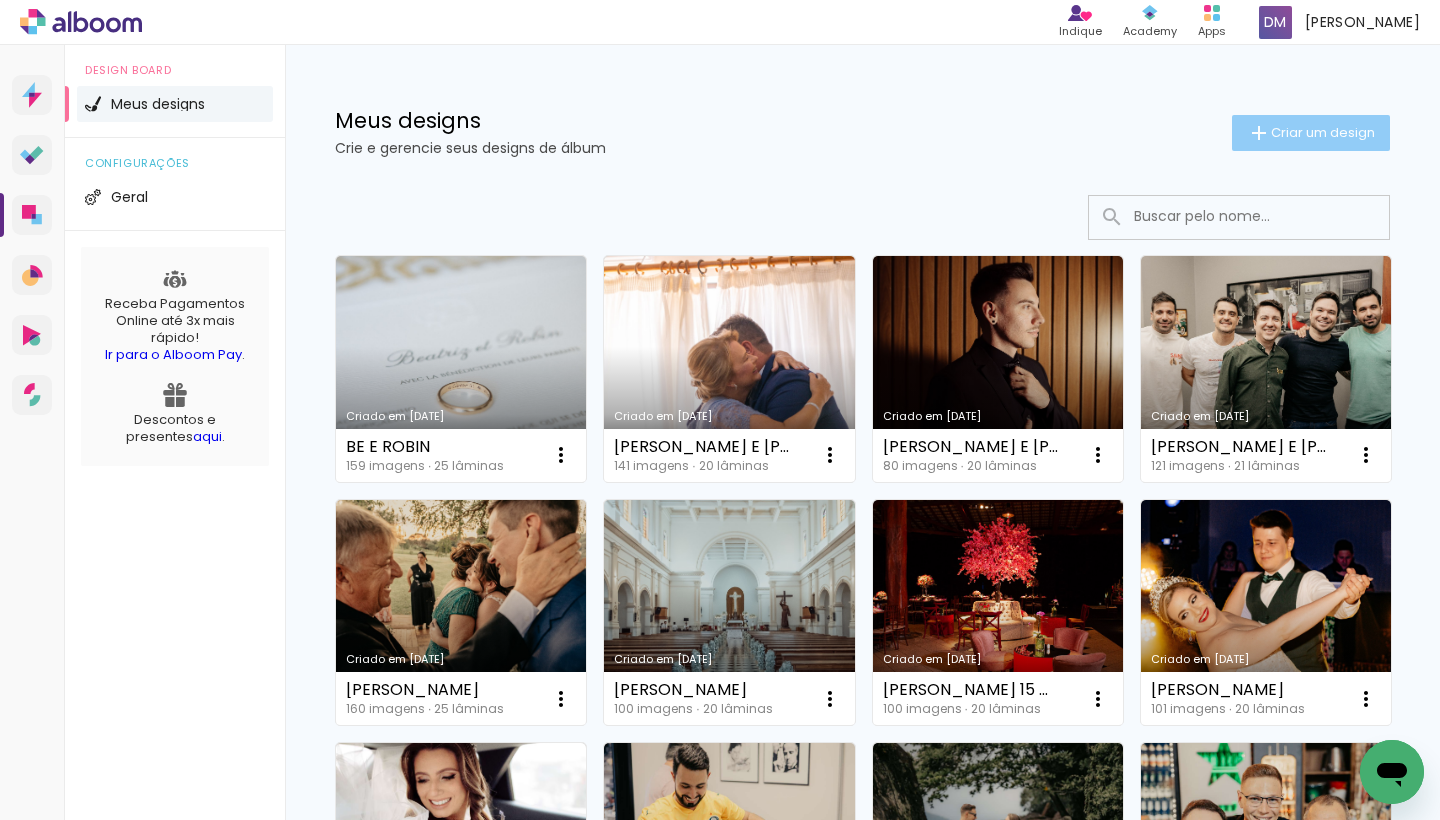 click on "Criar um design" 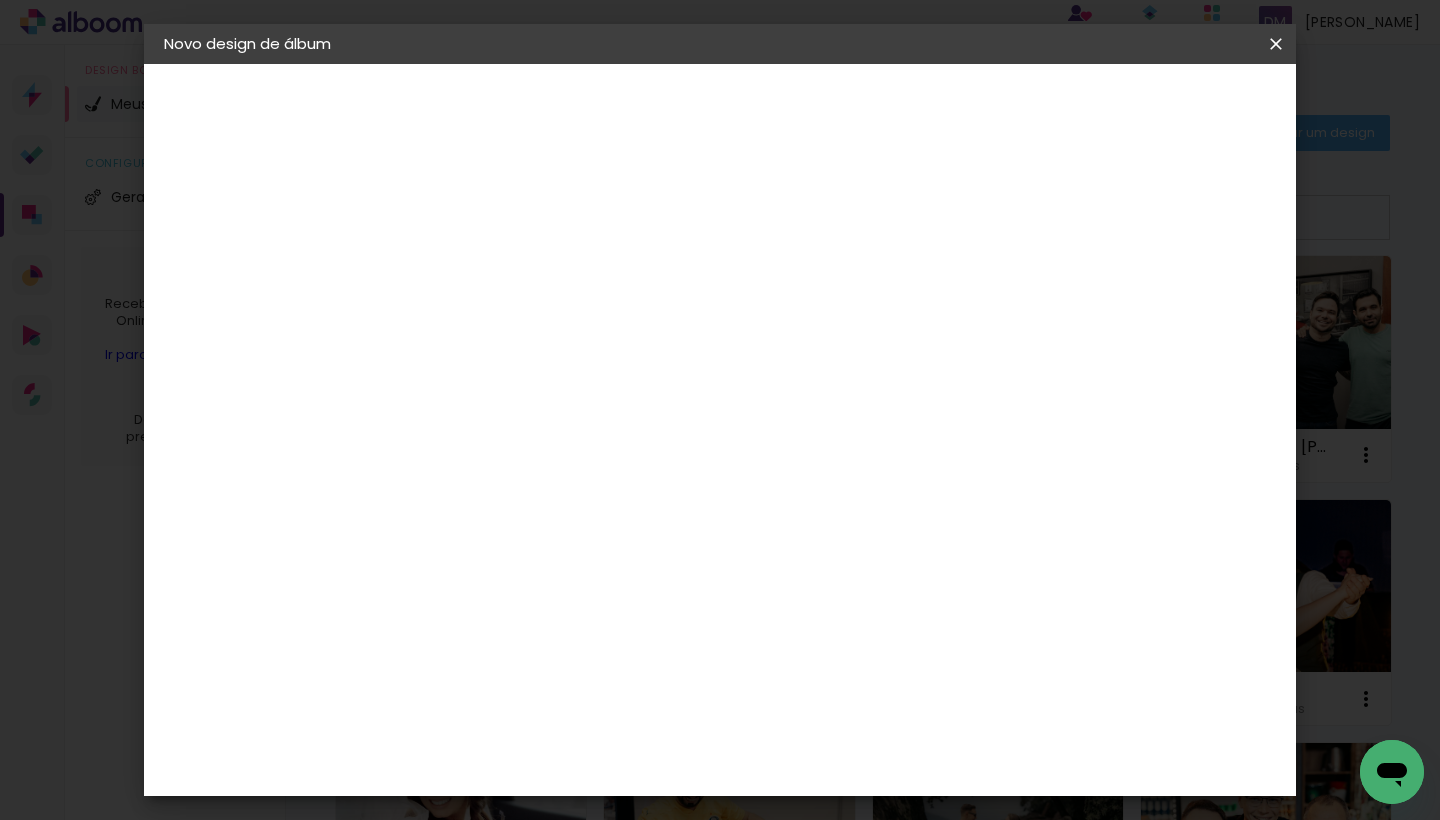 click at bounding box center [491, 268] 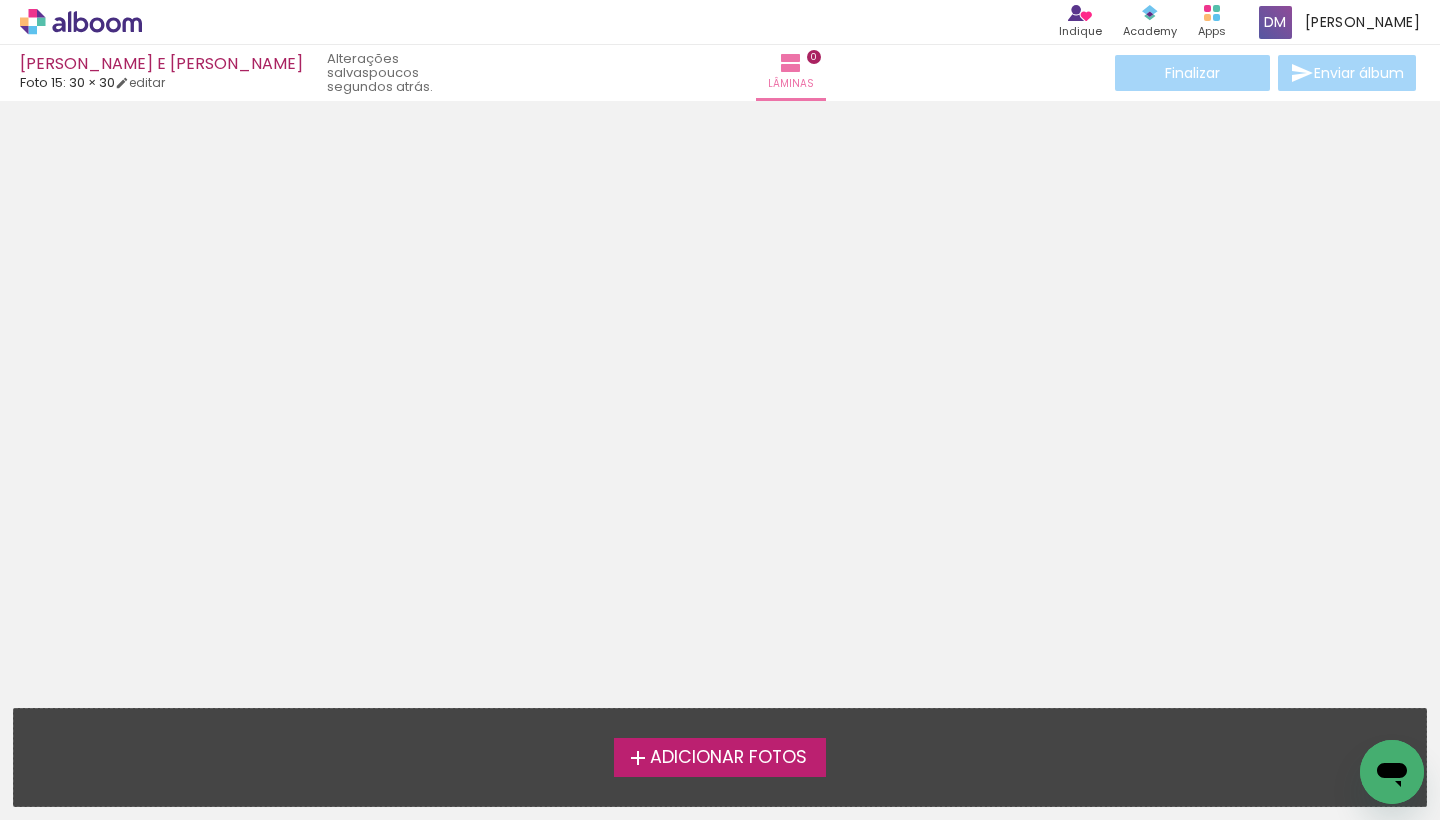 click on "Adicionar Fotos" at bounding box center (728, 758) 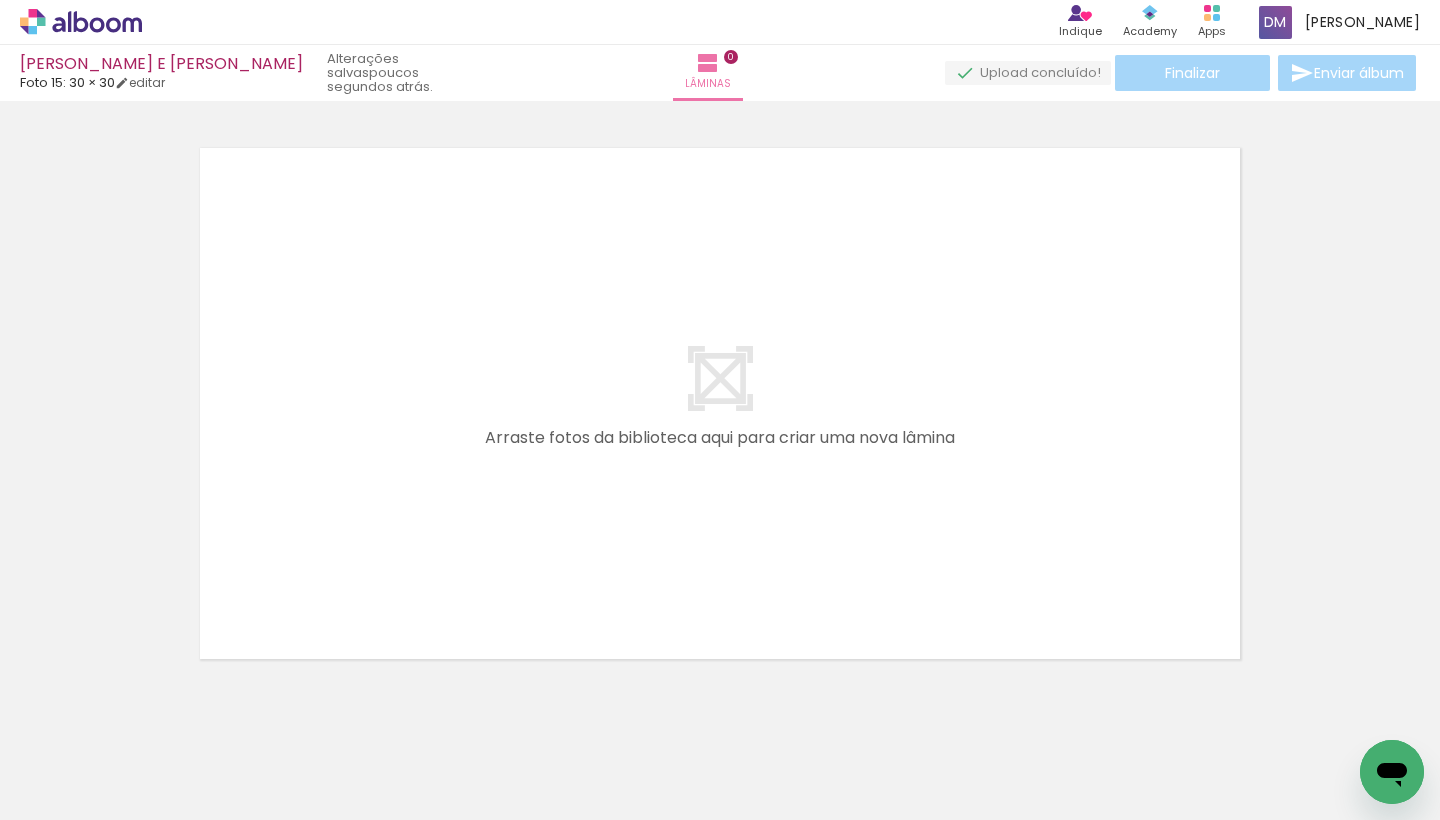 scroll, scrollTop: 25, scrollLeft: 0, axis: vertical 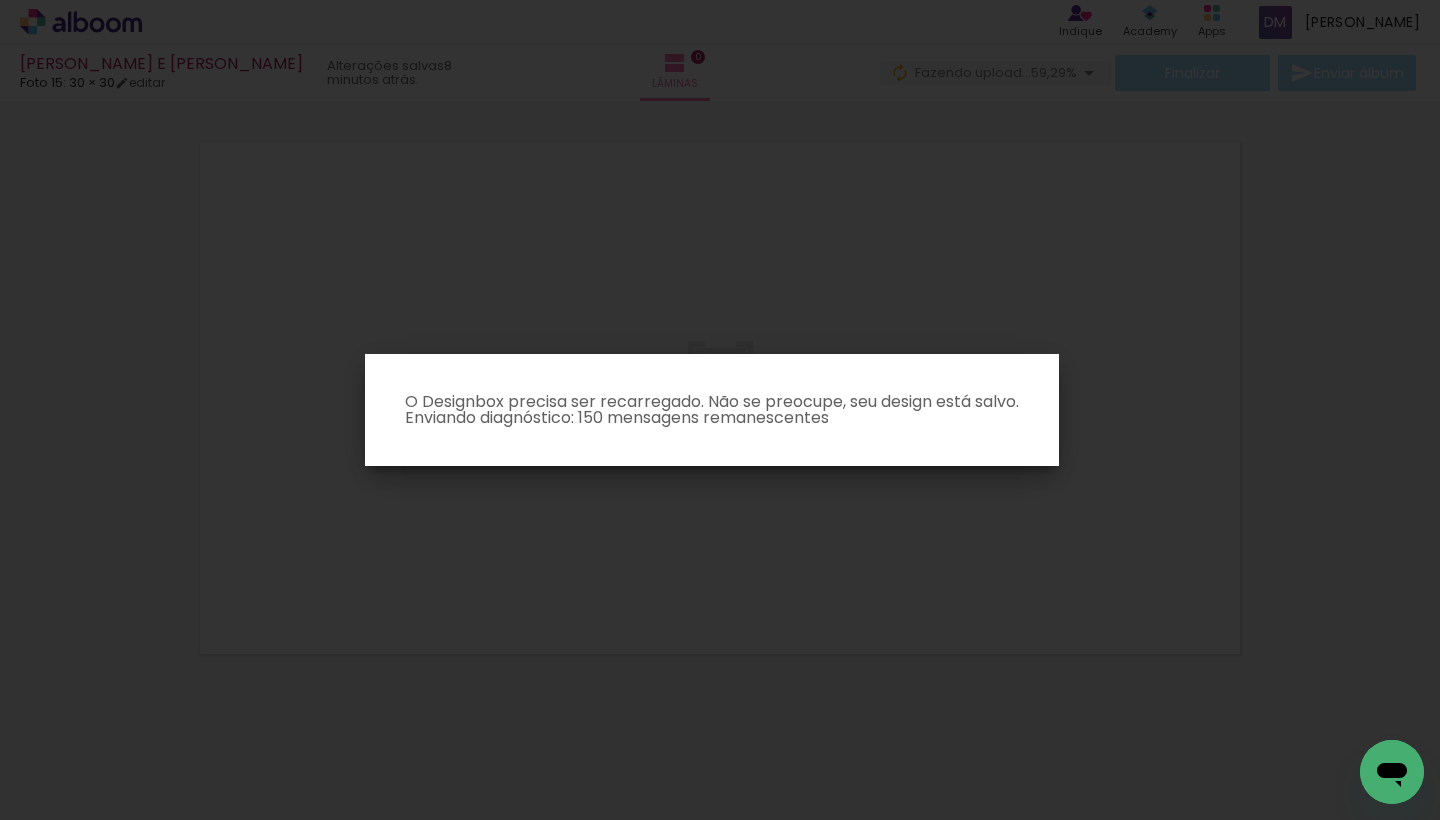 click on "O Designbox precisa ser recarregado. Não se preocupe, seu design está salvo.  Enviando diagnóstico: 150 mensagens remanescentes" at bounding box center [712, 410] 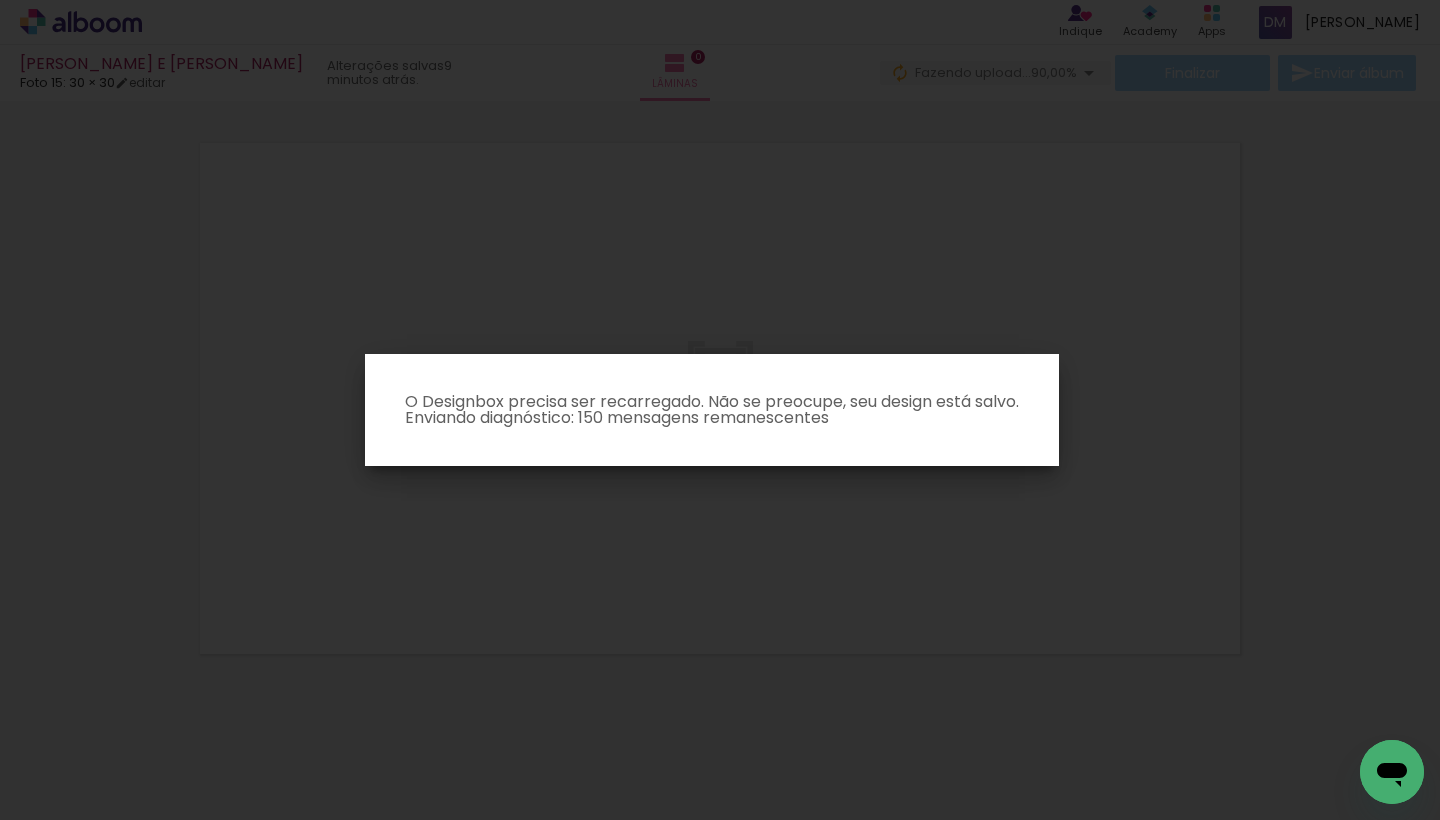 click 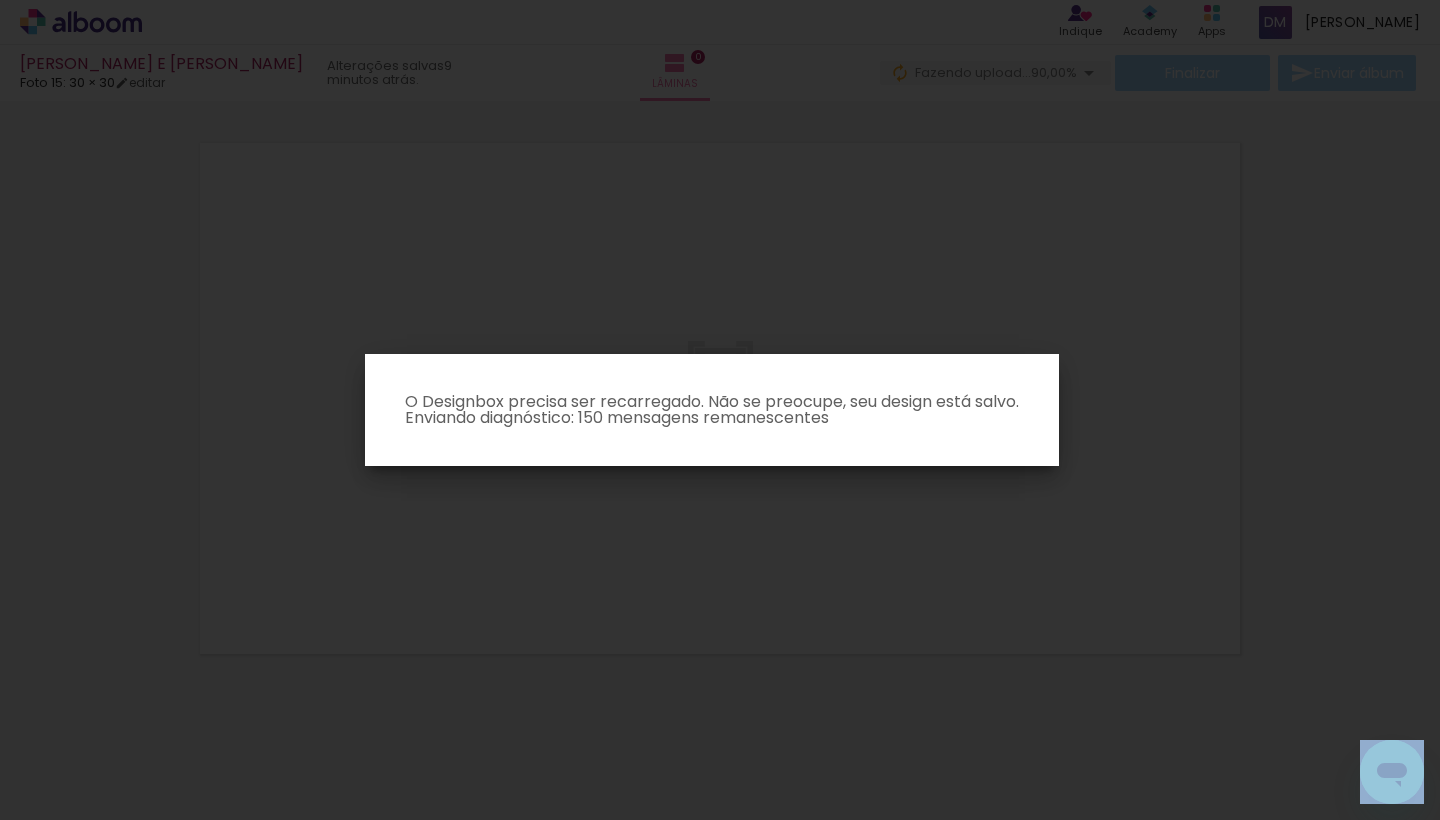 click 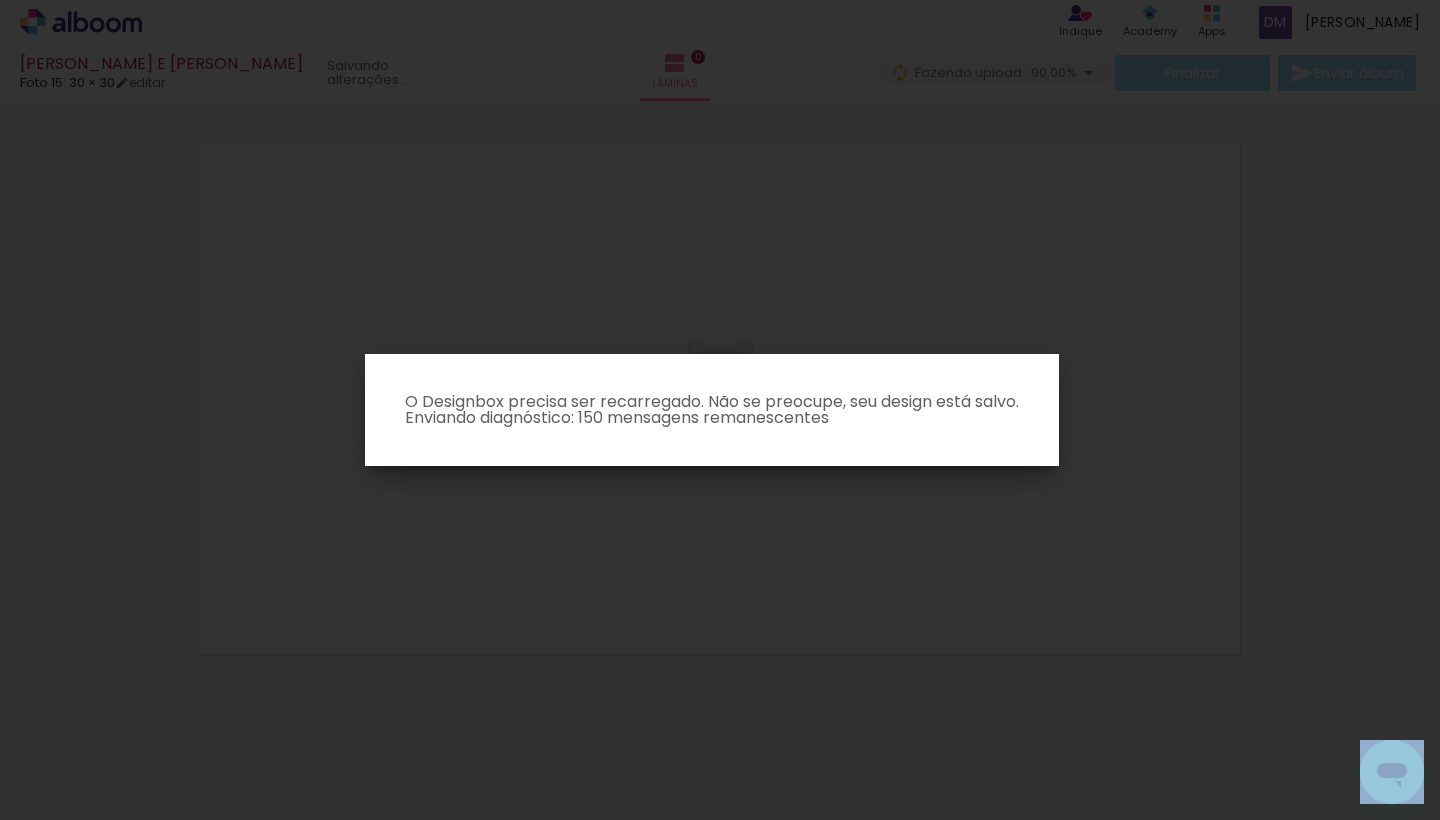 click 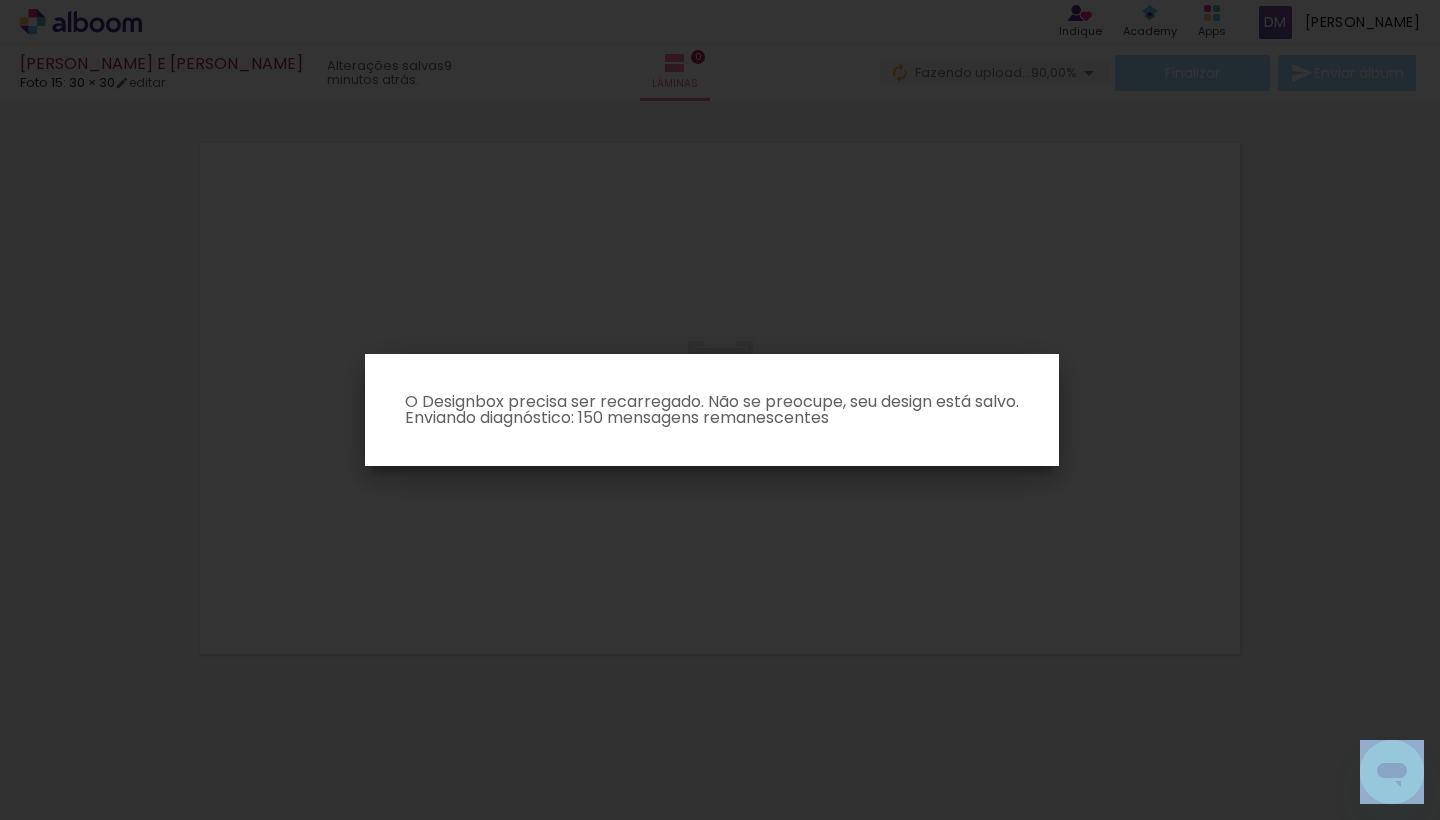 click 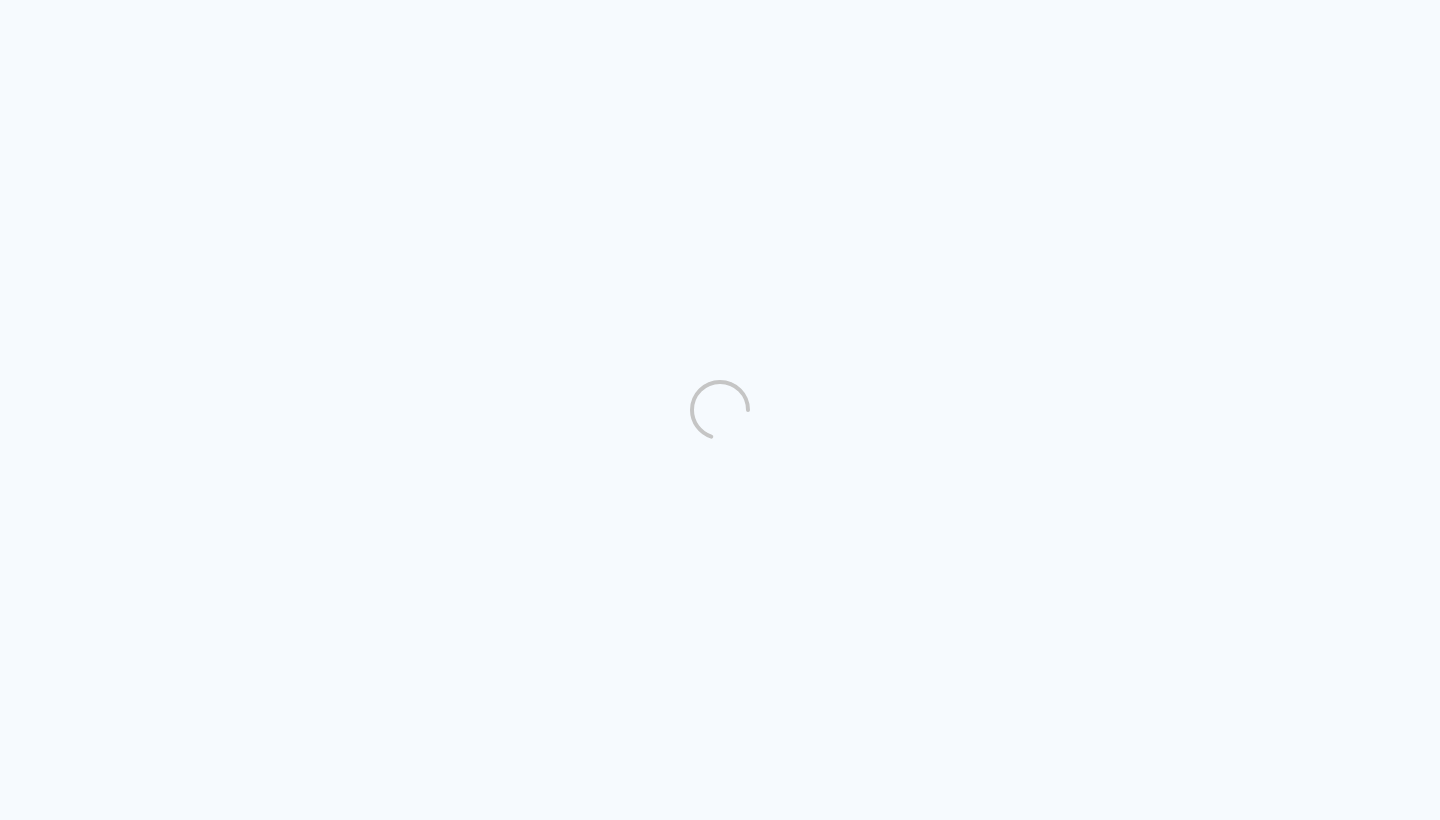 scroll, scrollTop: 0, scrollLeft: 0, axis: both 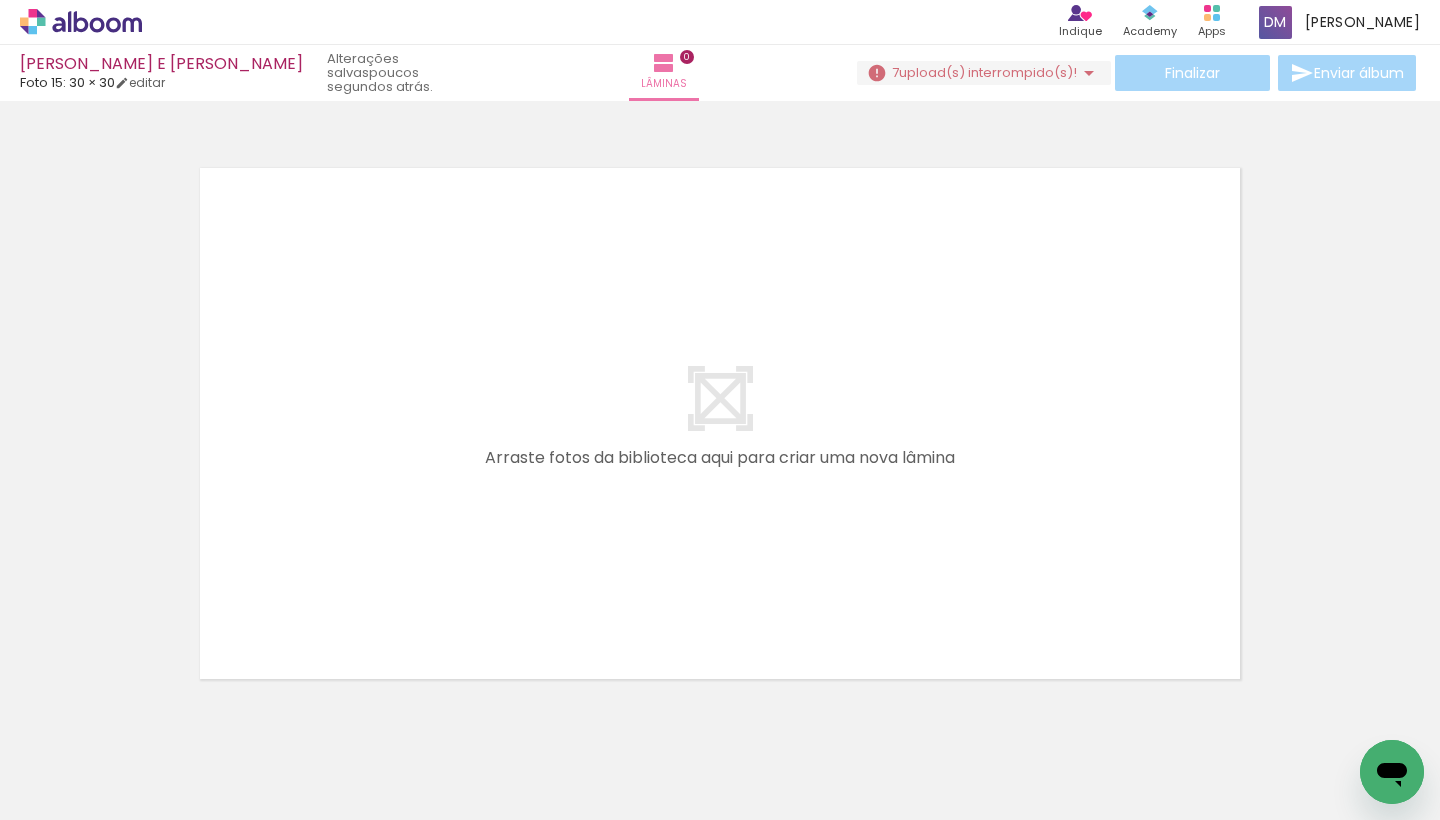 click at bounding box center (1089, 73) 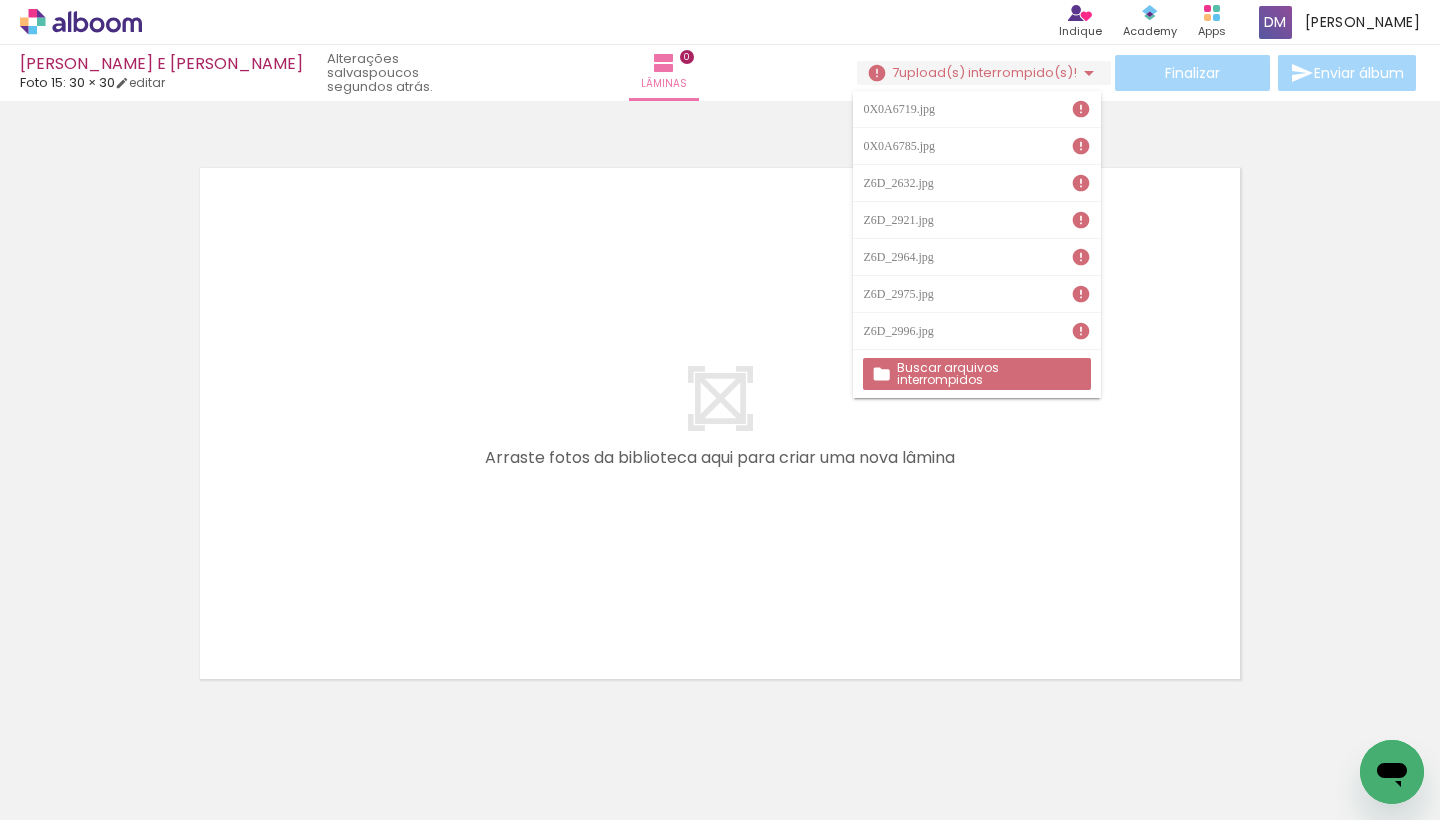 click on "Buscar arquivos interrompidos" at bounding box center (0, 0) 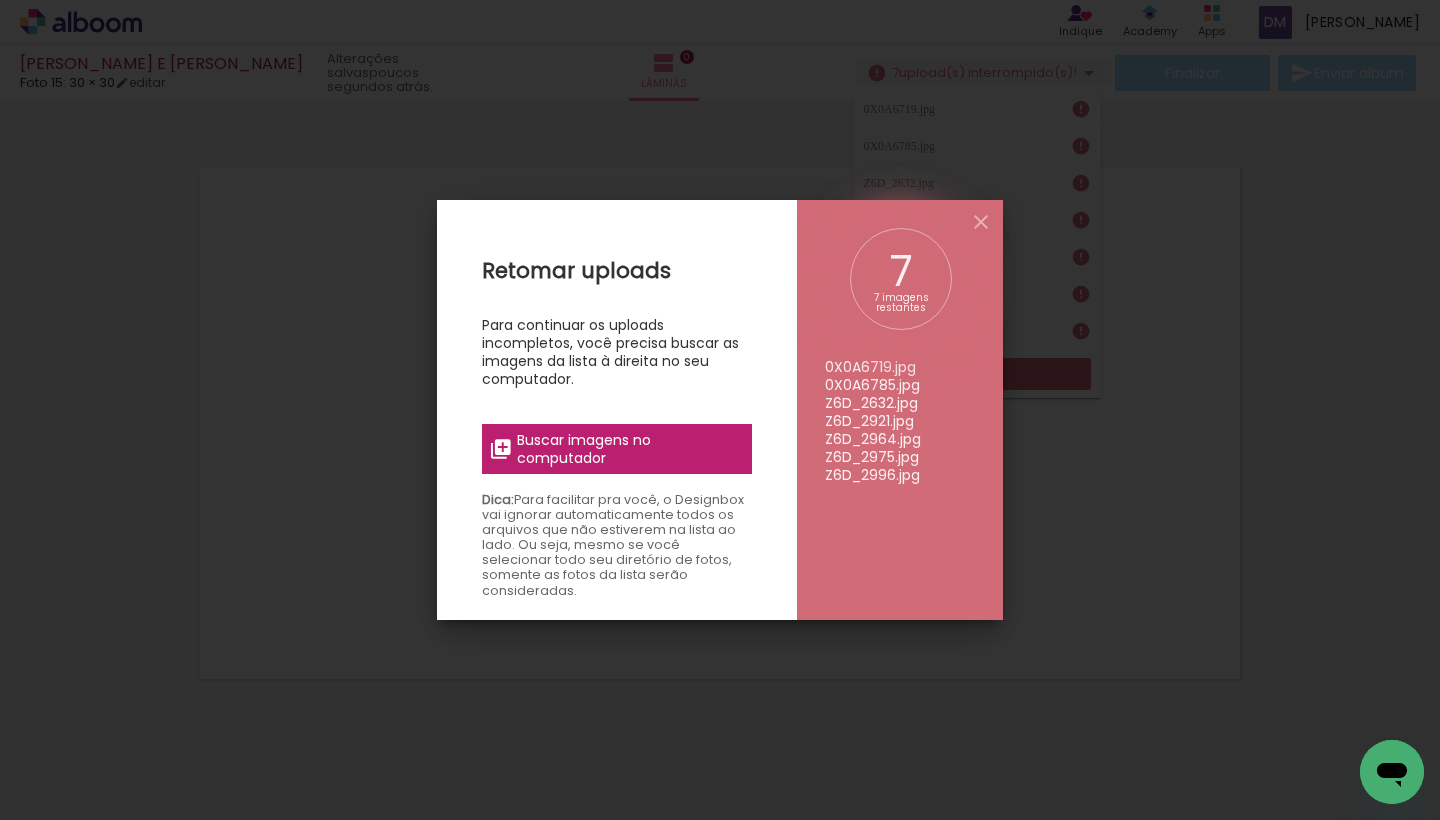 click on "Buscar imagens no computador" at bounding box center [617, 449] 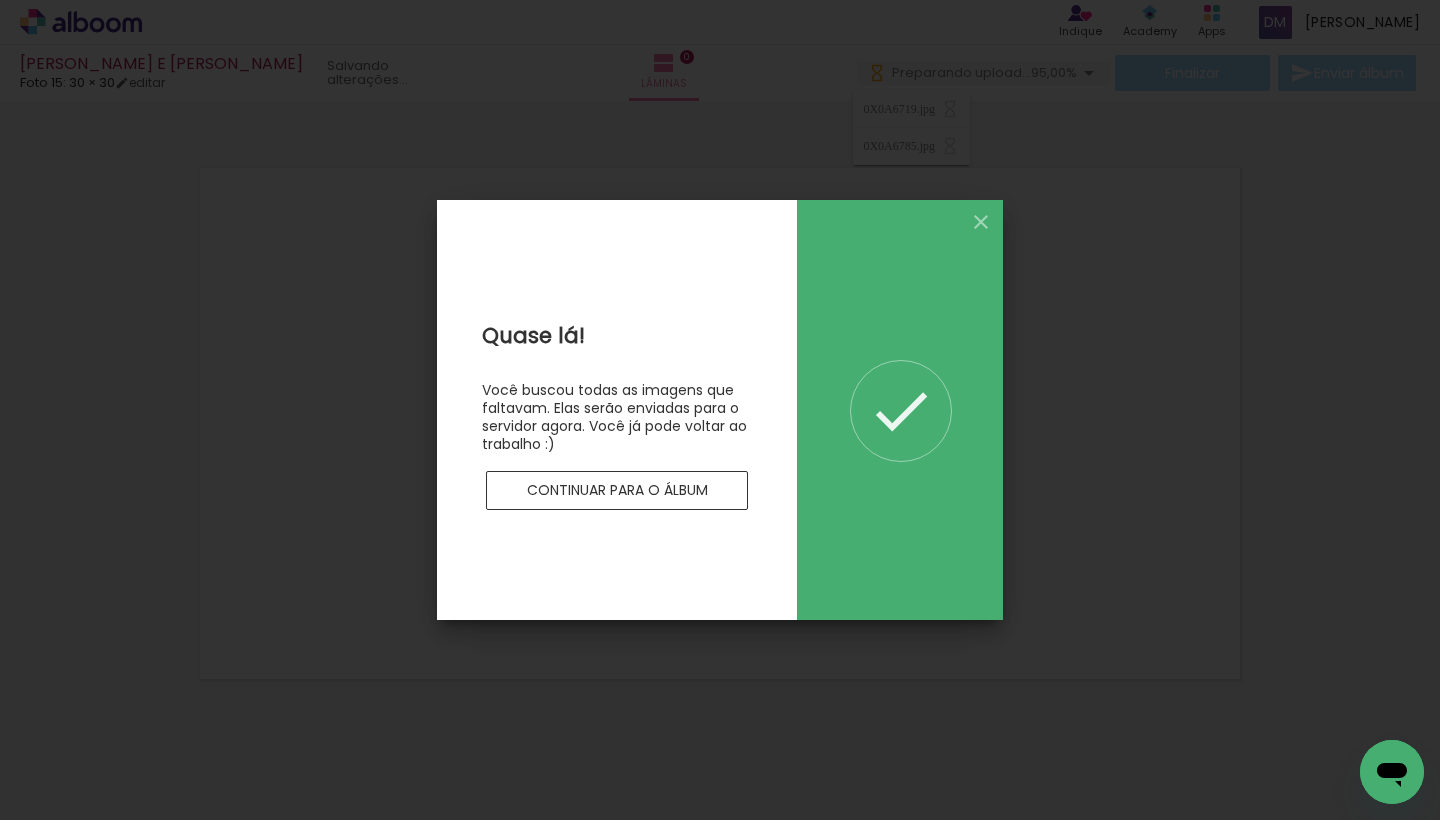 scroll, scrollTop: 0, scrollLeft: 0, axis: both 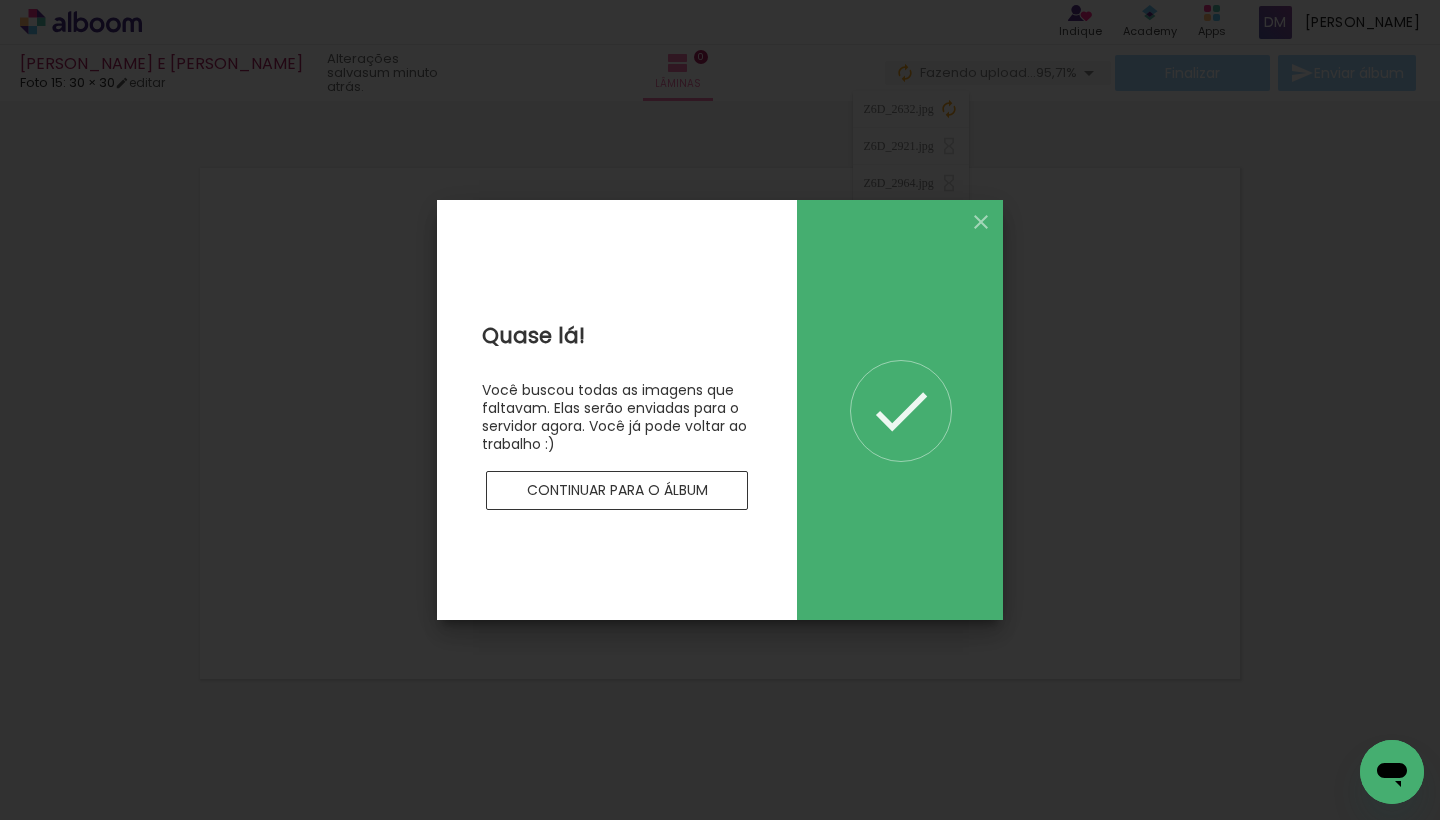 click on "Continuar para o álbum" at bounding box center (0, 0) 